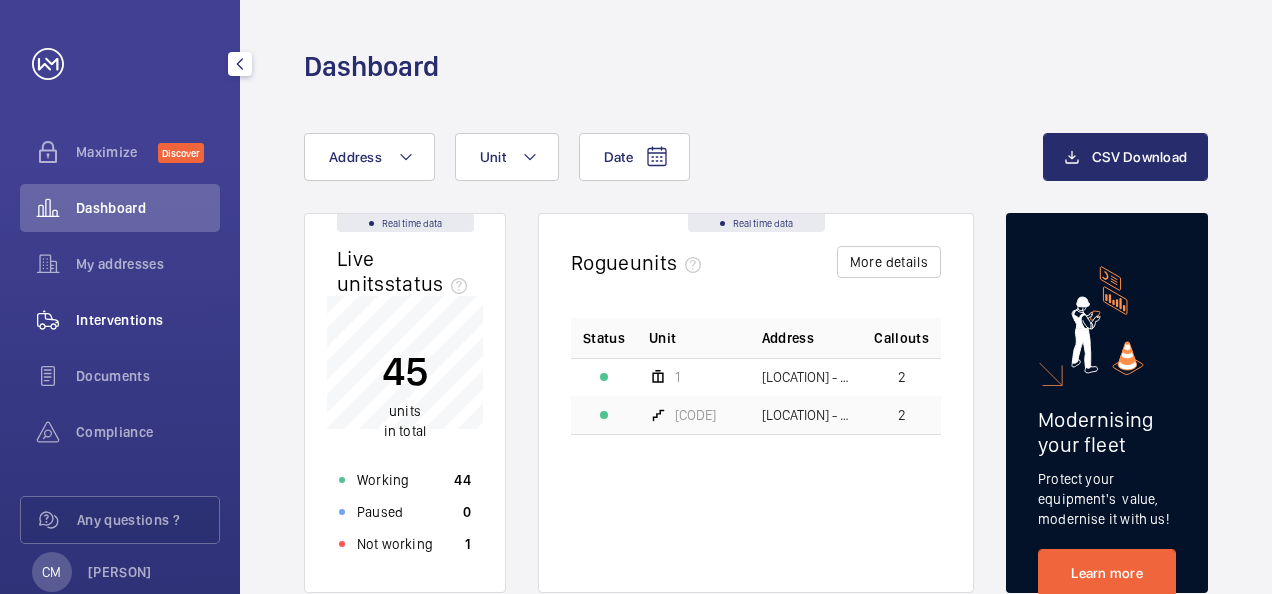 scroll, scrollTop: 0, scrollLeft: 0, axis: both 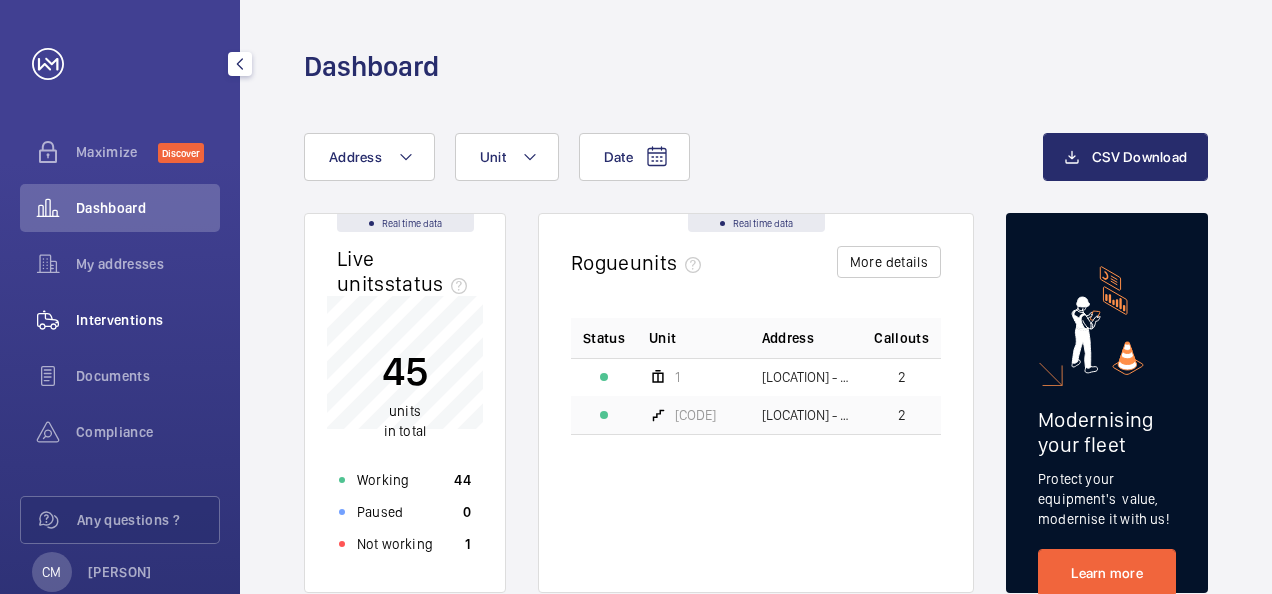click 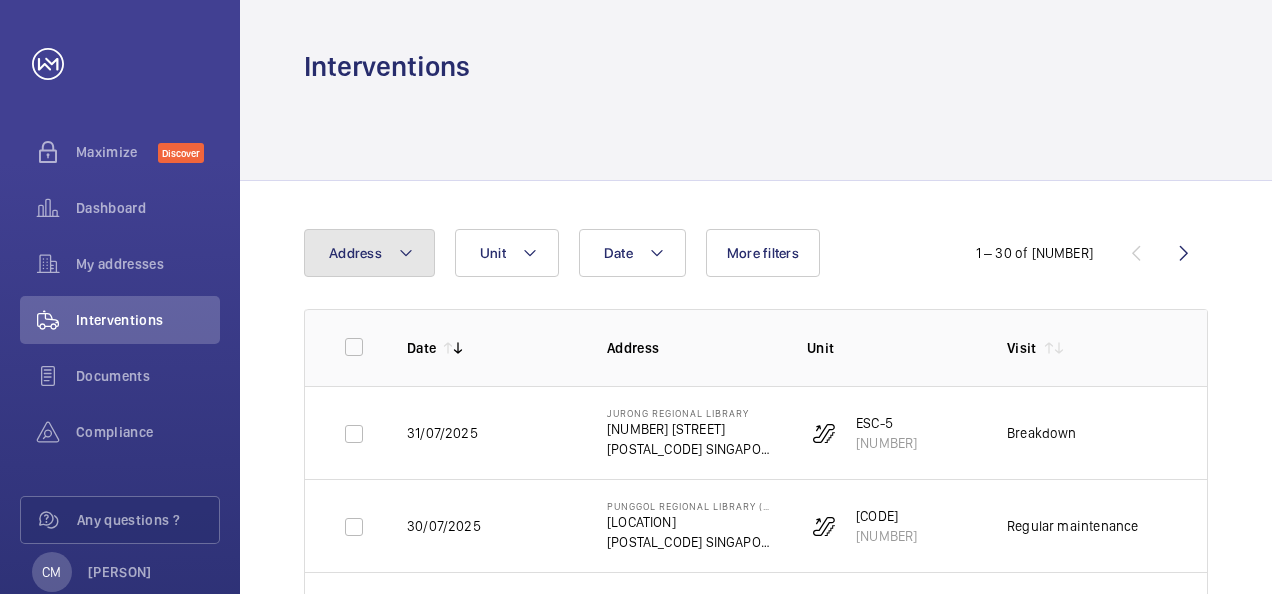 click on "Address" 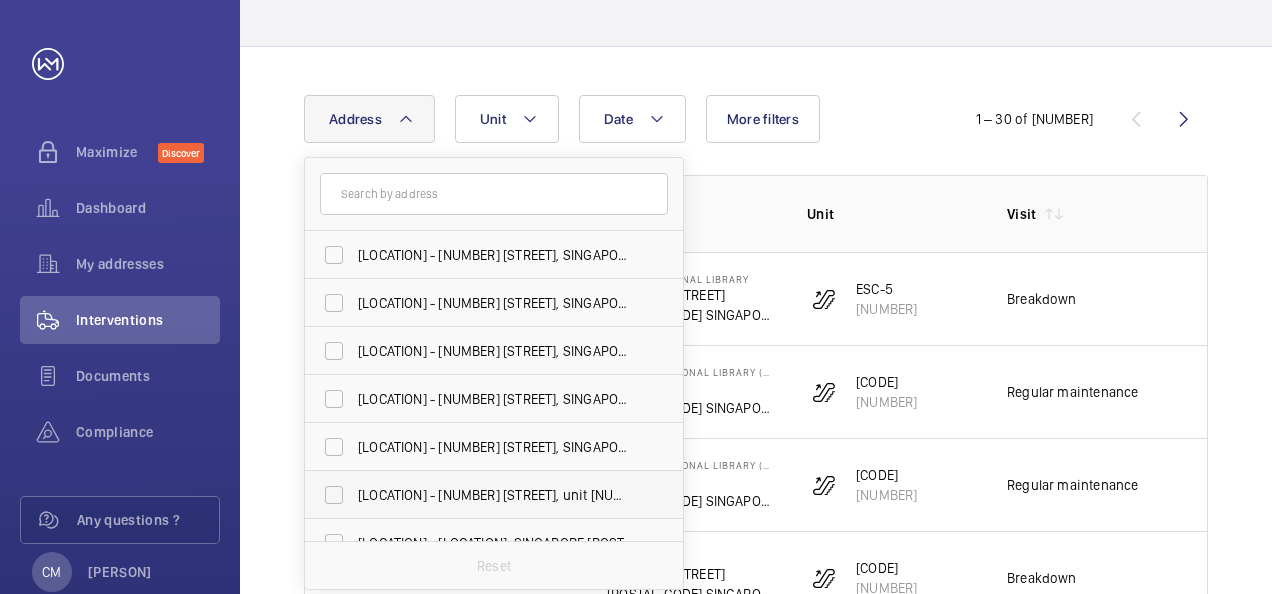 scroll, scrollTop: 300, scrollLeft: 0, axis: vertical 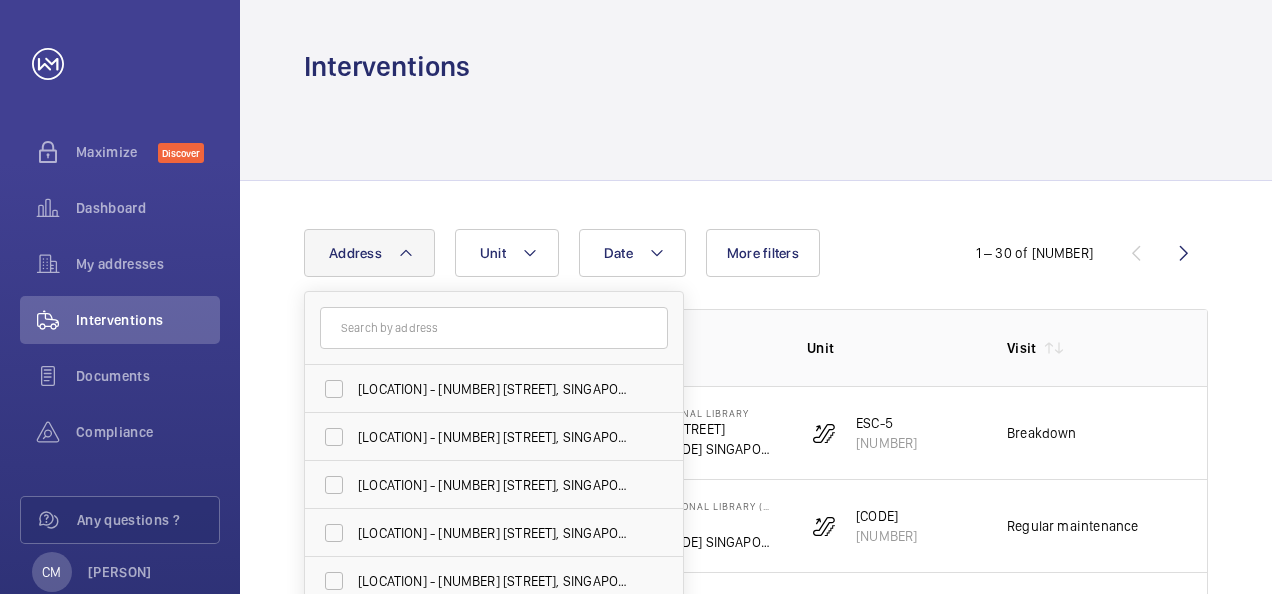 click on "Date Address [LOCATION] - [NUMBER] [STREET], SINGAPORE [POSTAL_CODE] [LOCATION] - [NUMBER] [STREET], SINGAPORE [POSTAL_CODE] [LOCATION] - [NUMBER] [STREET], SINGAPORE [POSTAL_CODE] [LOCATION] - [NUMBER] [STREET], SINGAPORE [POSTAL_CODE] [LOCATION] - [NUMBER] [STREET], SINGAPORE [POSTAL_CODE] [LOCATION] - [NUMBER] [STREET], SINGAPORE [POSTAL_CODE] [LOCATION] - [LOCATION], SINGAPORE [POSTAL_CODE] [LOCATION] - [NUMBER] [STREET], SINGAPORE [POSTAL_CODE] [LOCATION] - [LOCATION], SINGAPORE [POSTAL_CODE] [LOCATION] - [NUMBER] [STREET], SINGAPORE [POSTAL_CODE] [LOCATION] - [NUMBER] [STREET], SINGAPORE [POSTAL_CODE] [LOCATION] - [NUMBER] [STREET], SINGAPORE [POSTAL_CODE] Reset Unit More filters  1 – 30 of [NUMBER]  Date Address [LOCATION] [POSTAL_CODE]" 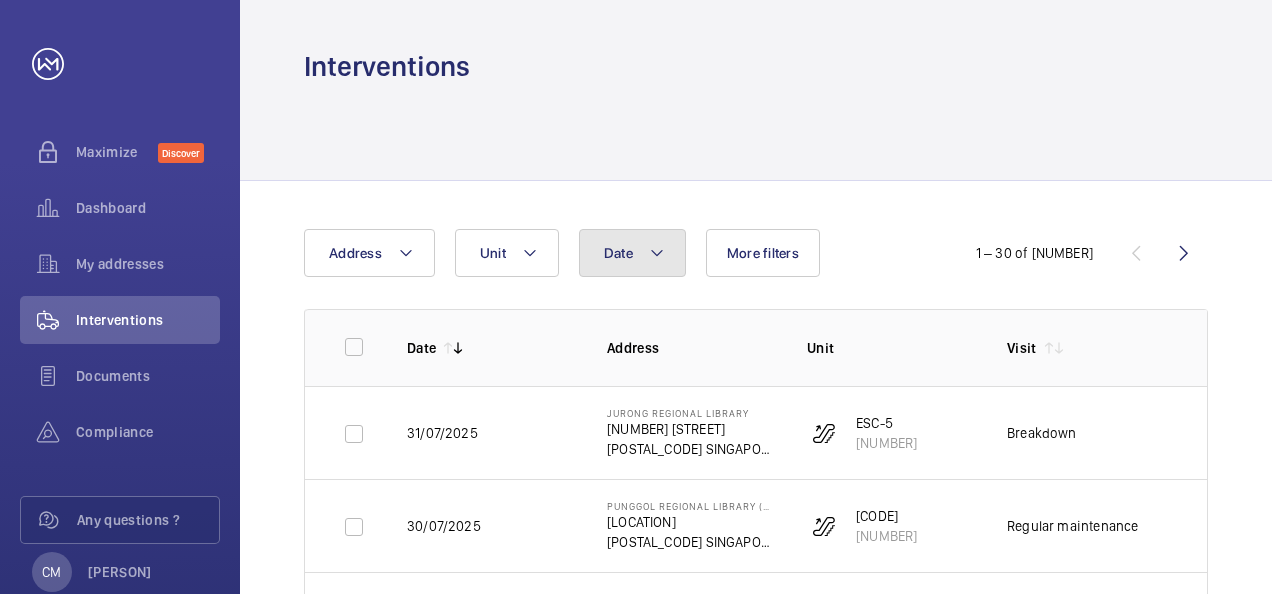 click on "Date" 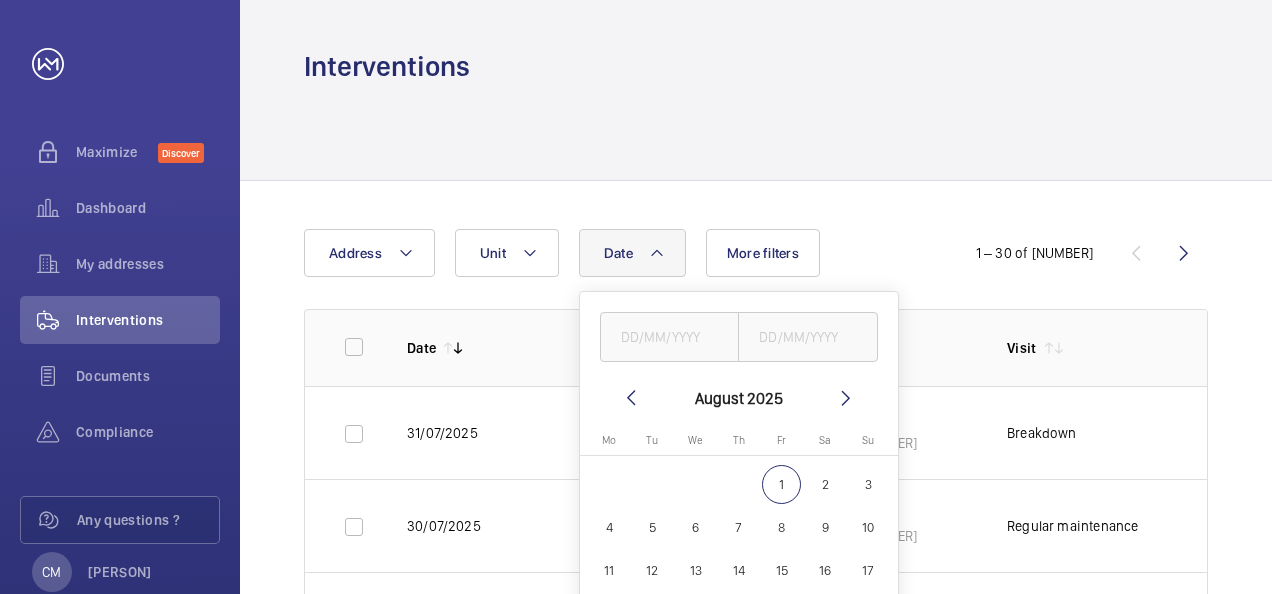 click 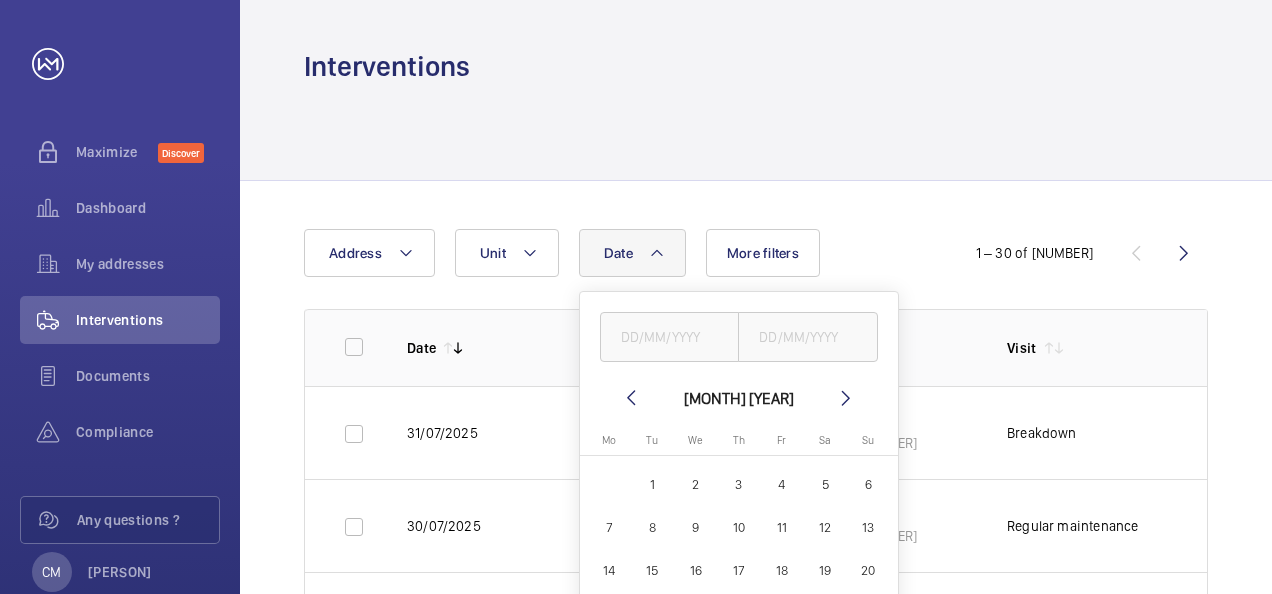 click on "1" 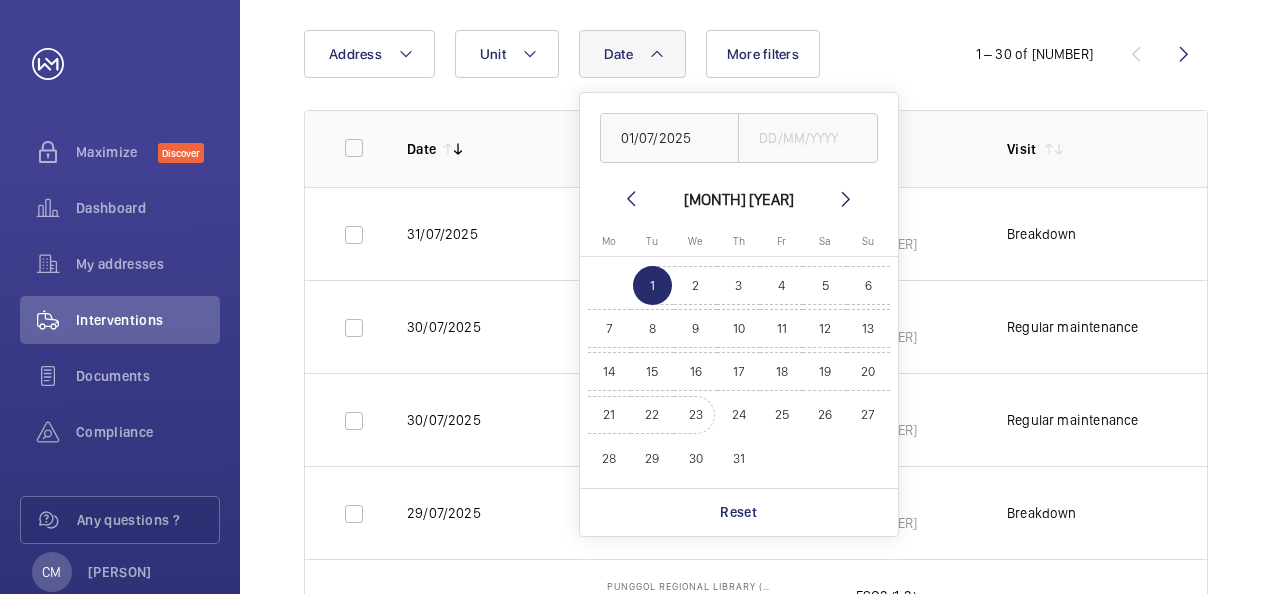 scroll, scrollTop: 200, scrollLeft: 0, axis: vertical 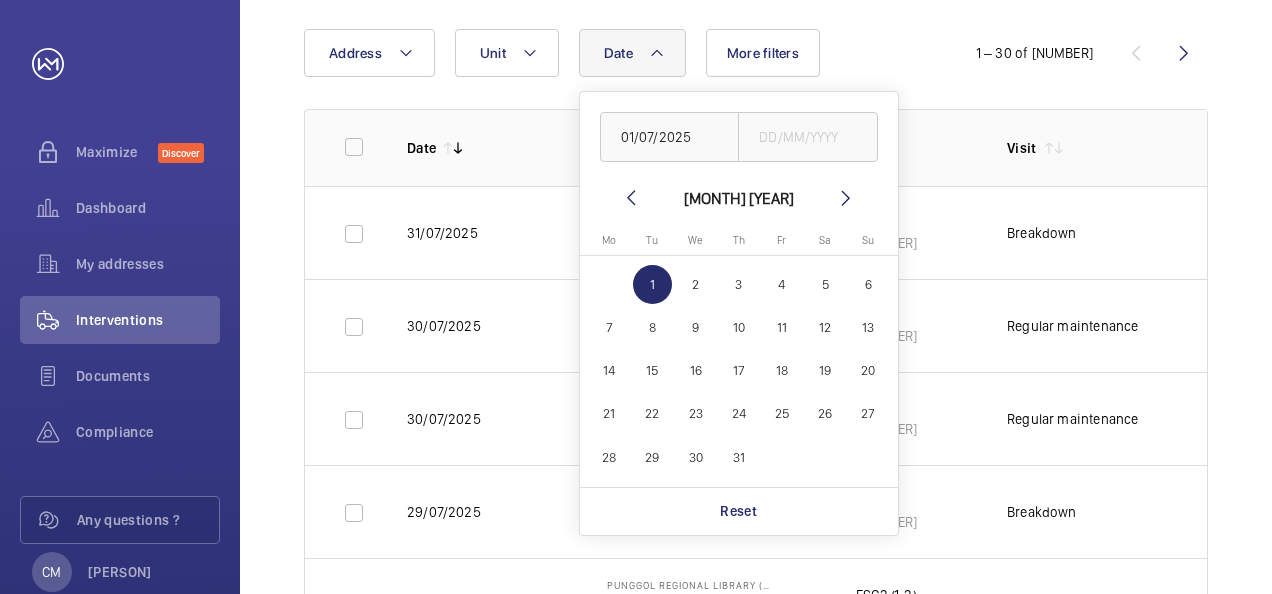 click on "31" 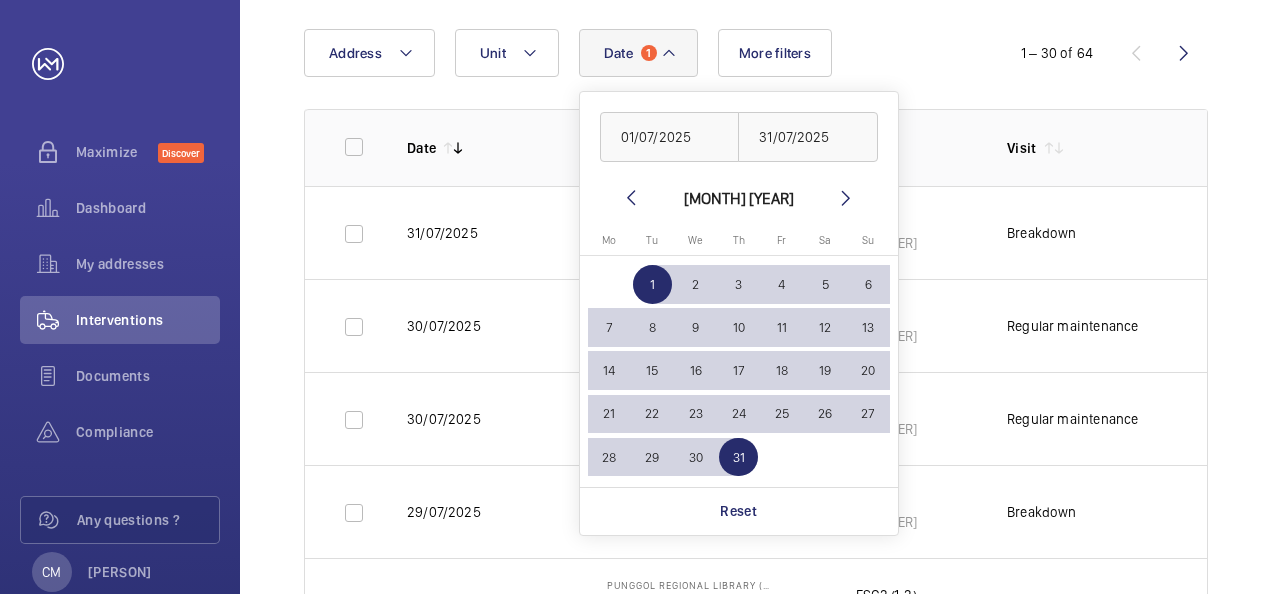 click on "Date Address [LOCATION] - [NUMBER] [STREET], SINGAPORE [POSTAL_CODE] [CODE] [NUMBER] Breakdown --- [DATE] [LOCATION] - [LOCATION], SINGAPORE [POSTAL_CODE] [CODE] [NUMBER] Regular maintenance --- [DATE] [LOCATION] - [LOCATION], SINGAPORE [POSTAL_CODE] [CODE] [NUMBER] Regular maintenance --- [DATE] [LOCATION] - [NUMBER] [STREET], SINGAPORE [POSTAL_CODE] [CODE] [NUMBER] Breakdown --- [DATE] [LOCATION] - [LOCATION], SINGAPORE [POSTAL_CODE] [CODE] [NUMBER] --- [NUMBER]" 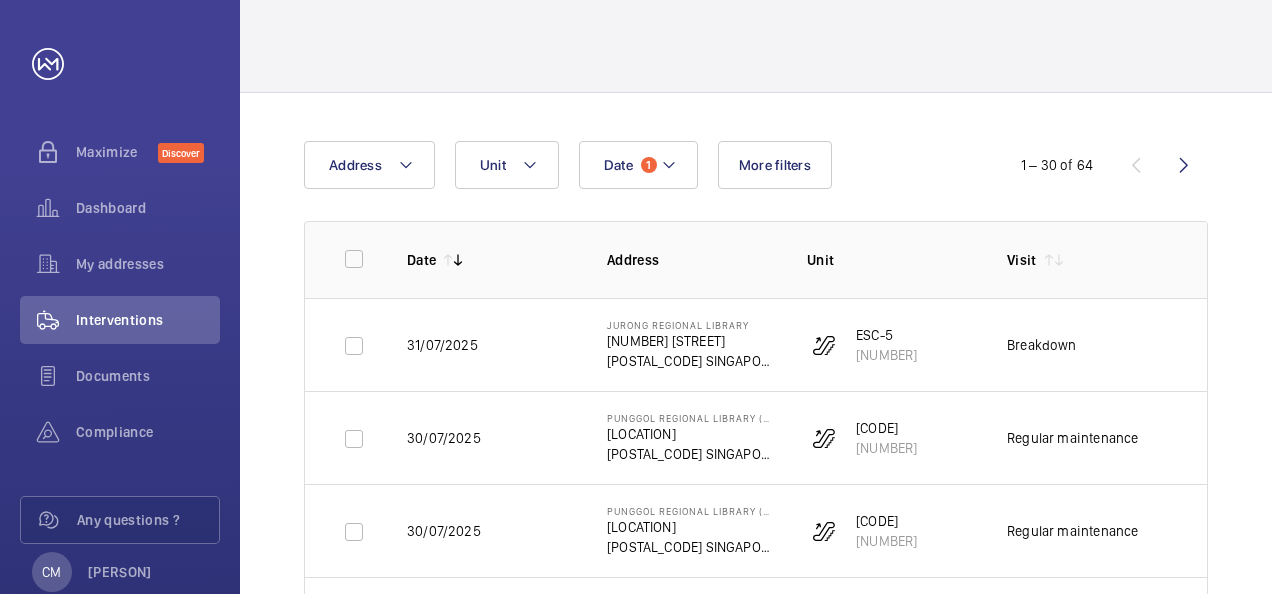 scroll, scrollTop: 0, scrollLeft: 0, axis: both 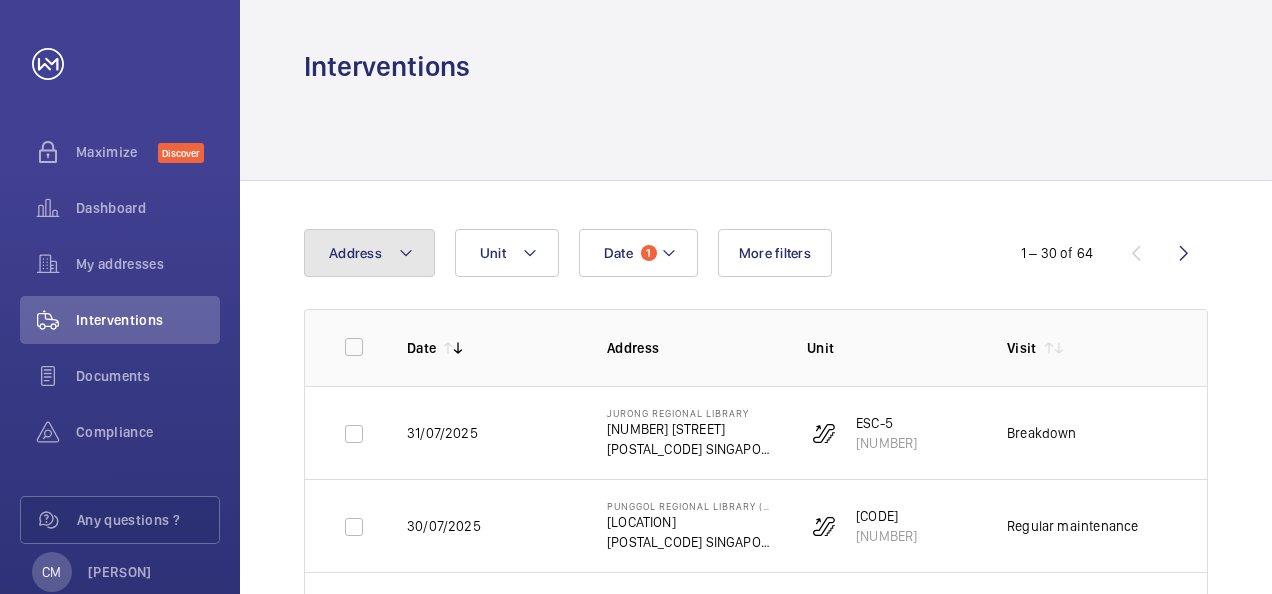click 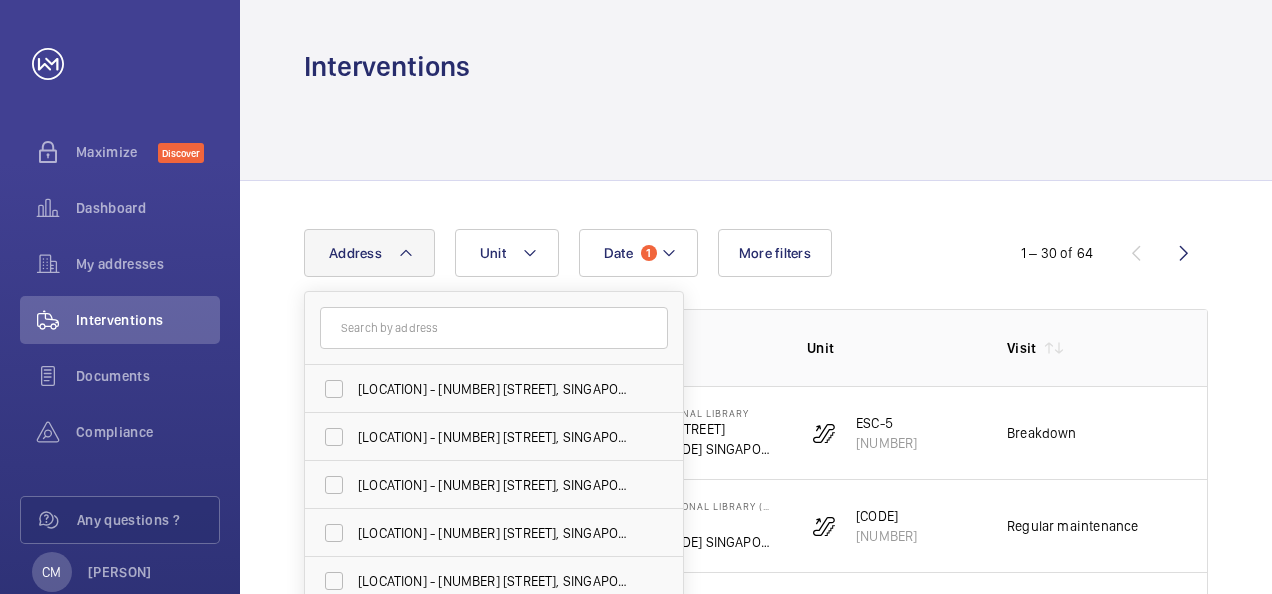 click on "Address" 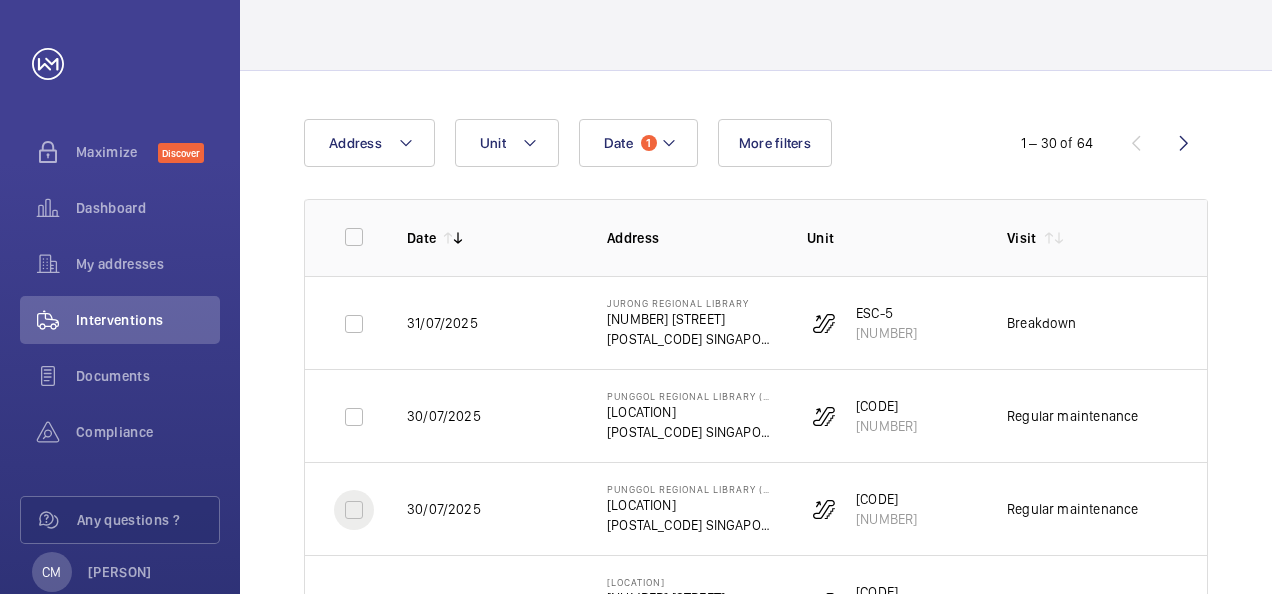 scroll, scrollTop: 0, scrollLeft: 0, axis: both 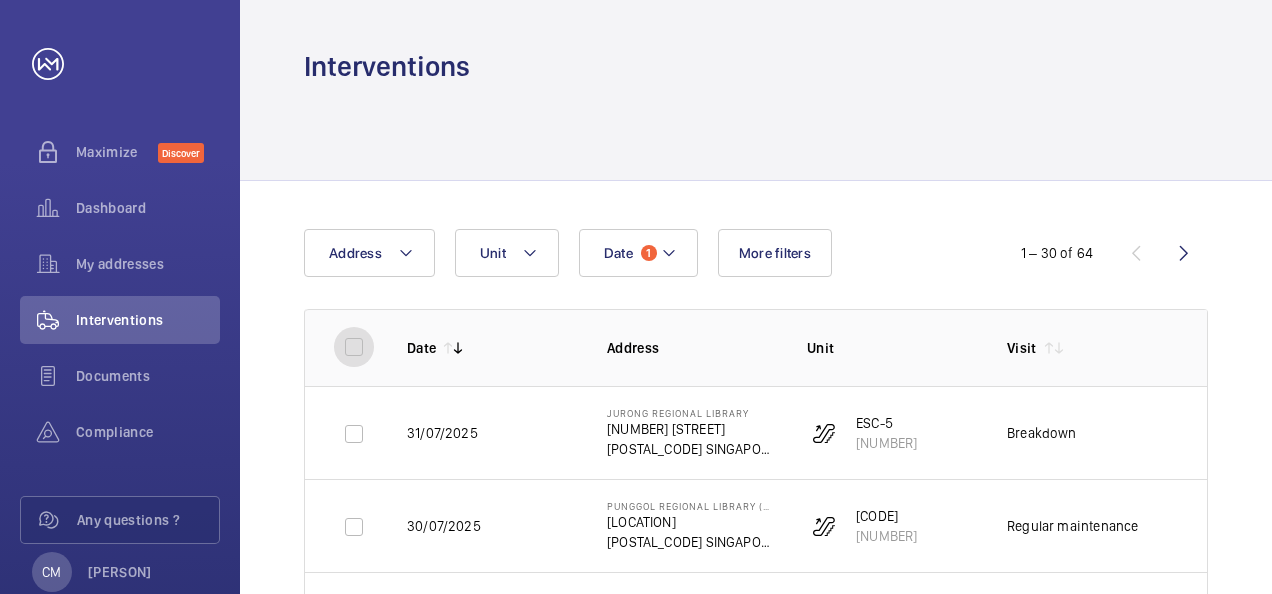 click at bounding box center [354, 347] 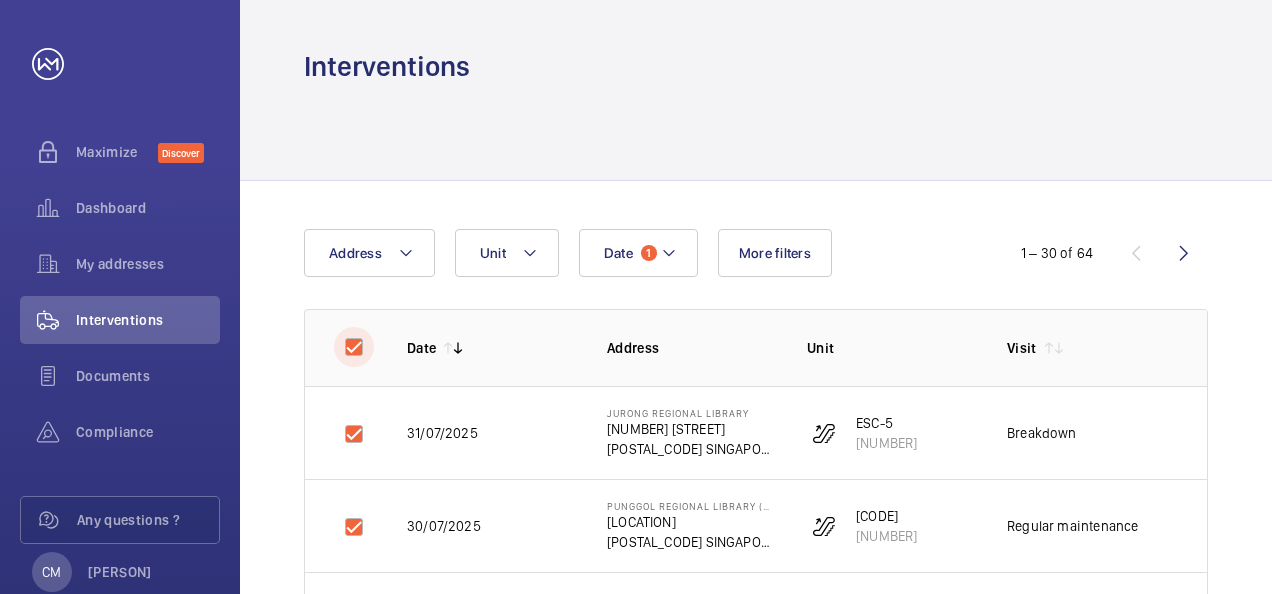 checkbox on "true" 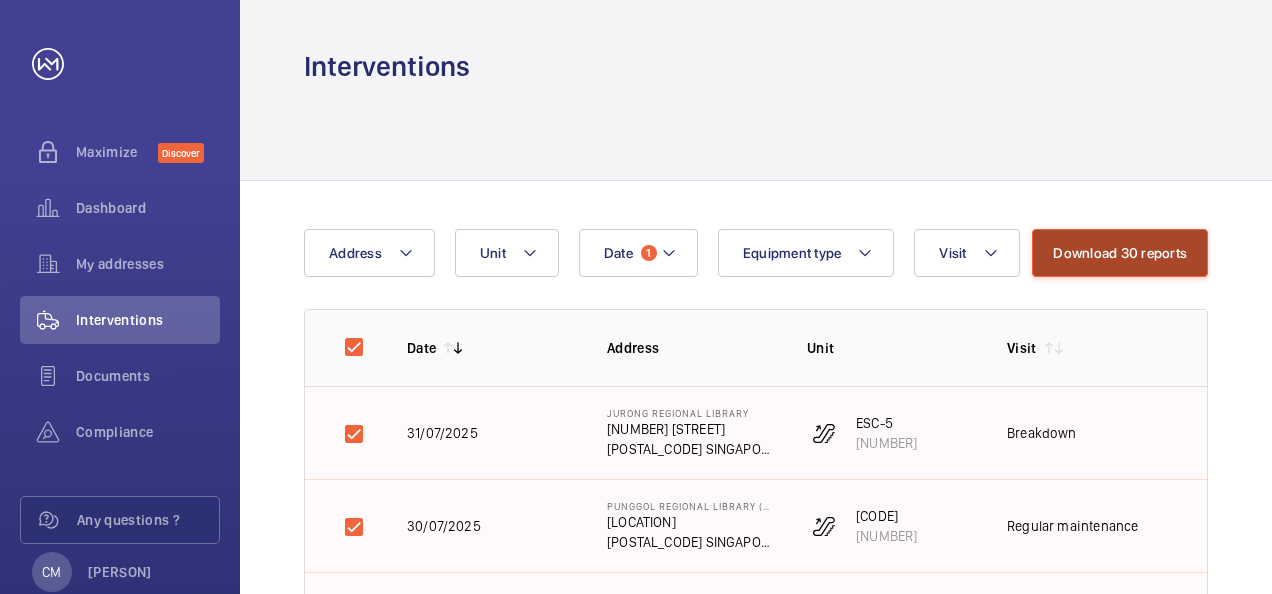 click on "Download 30 reports" 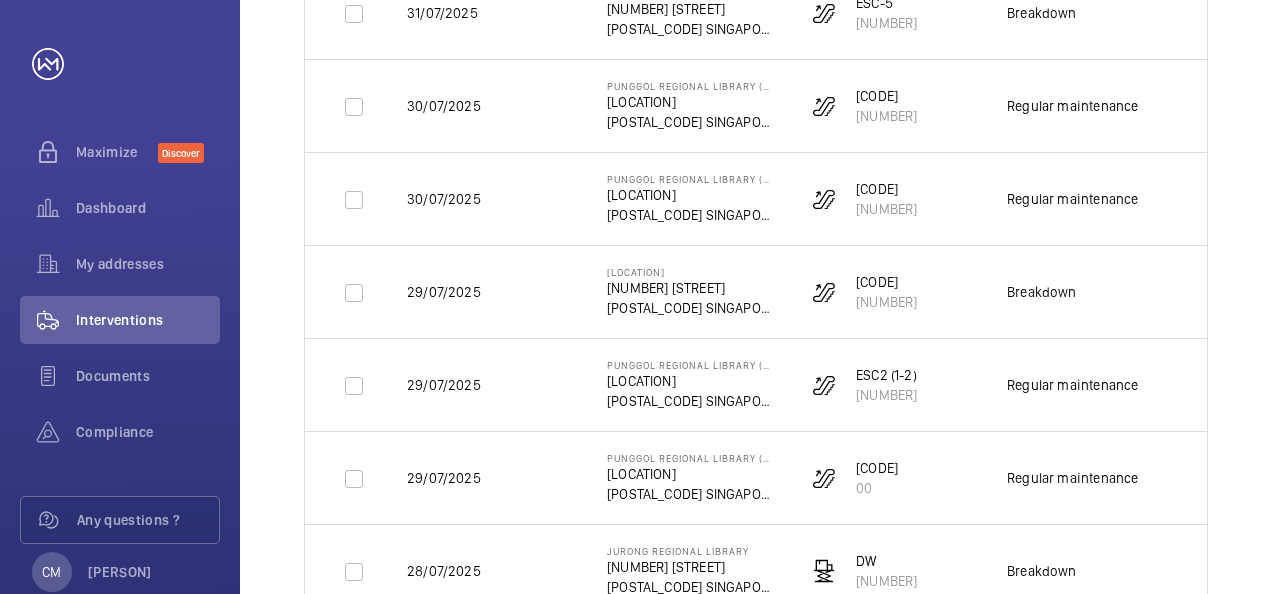 scroll, scrollTop: 0, scrollLeft: 0, axis: both 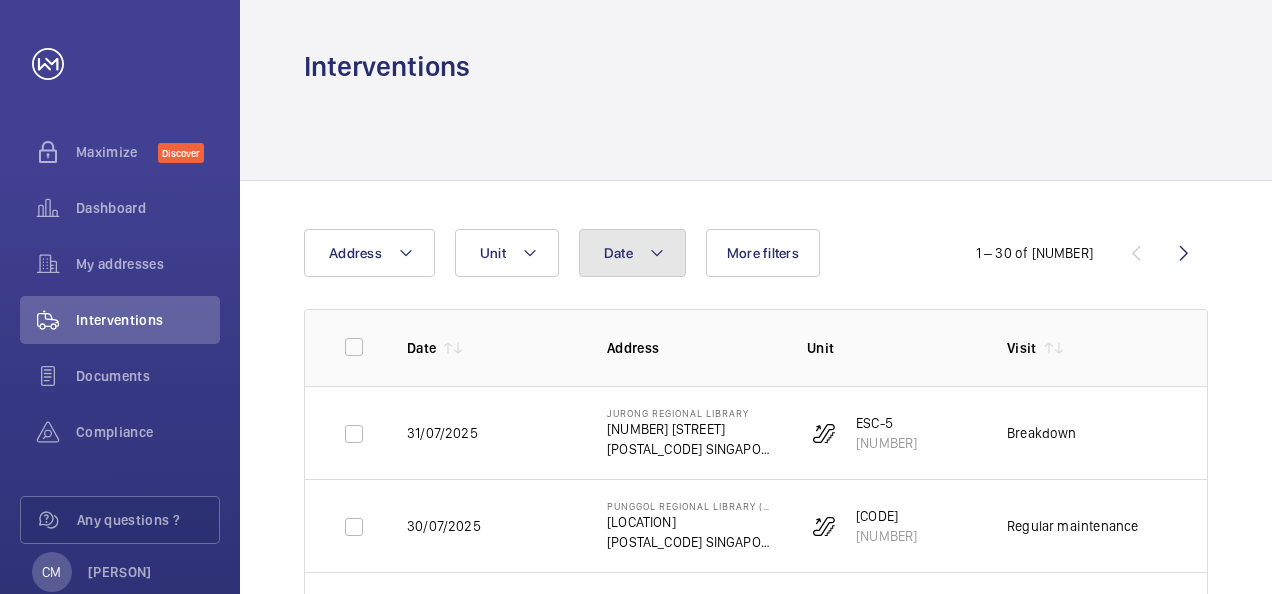 click on "Date" 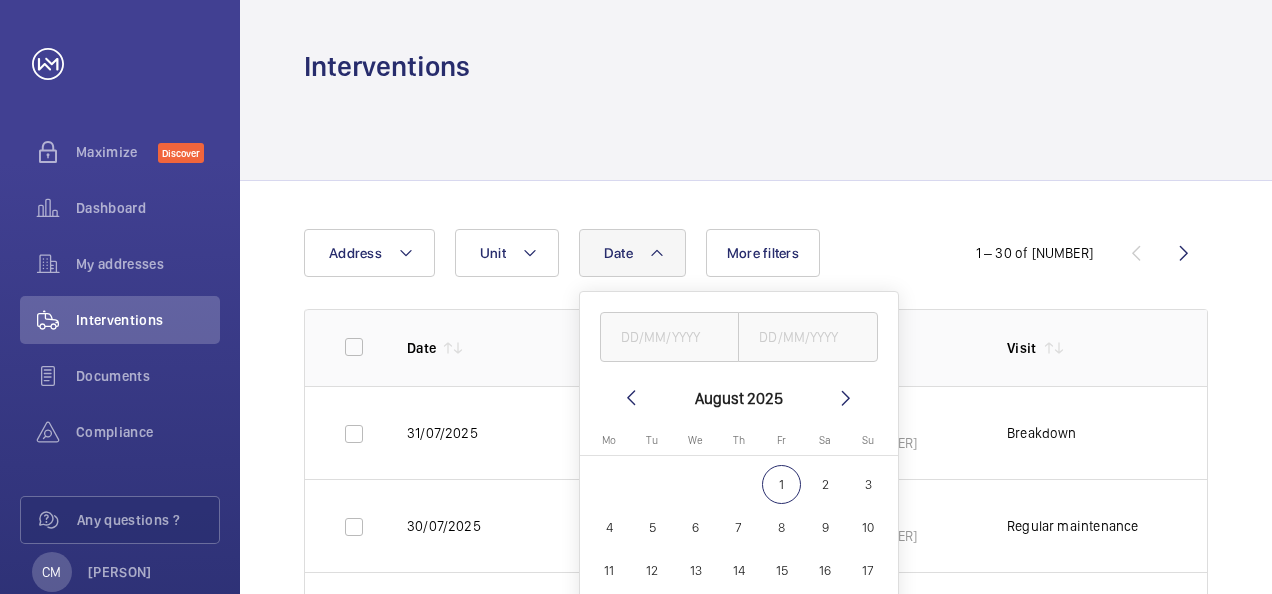 click 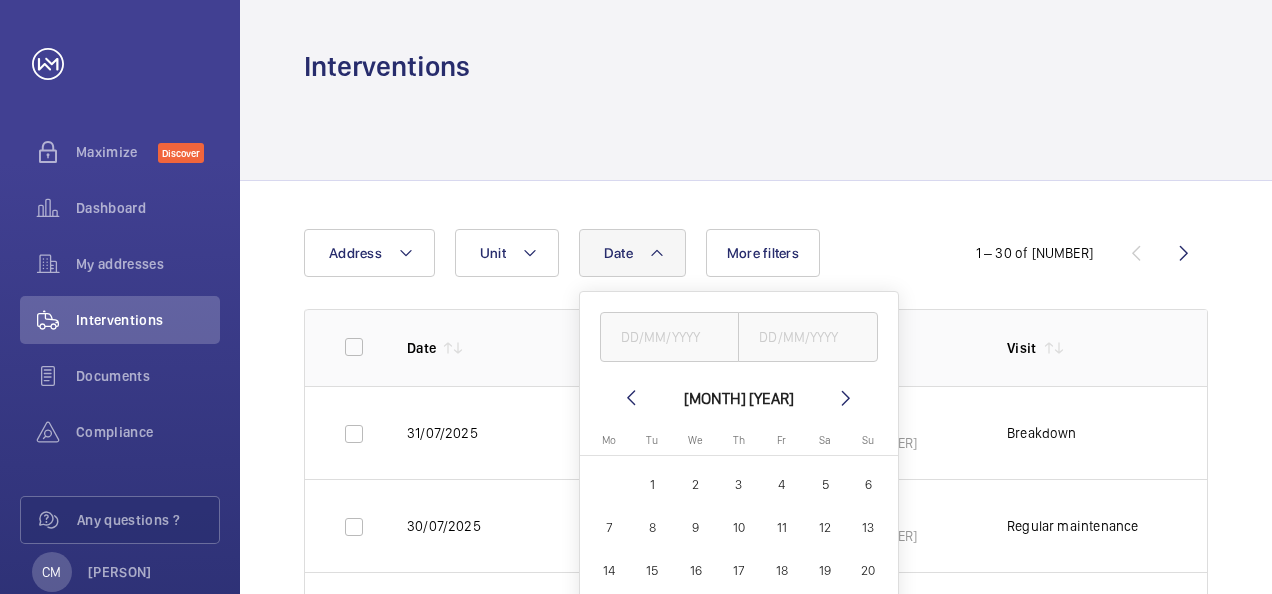 click on "1" 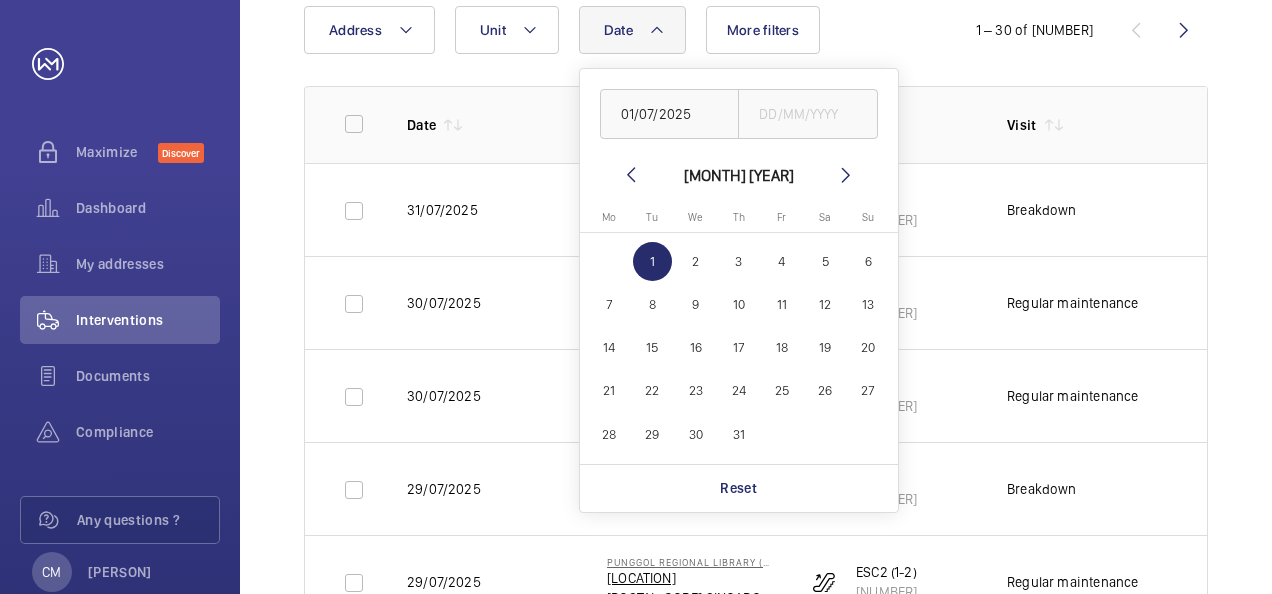 scroll, scrollTop: 400, scrollLeft: 0, axis: vertical 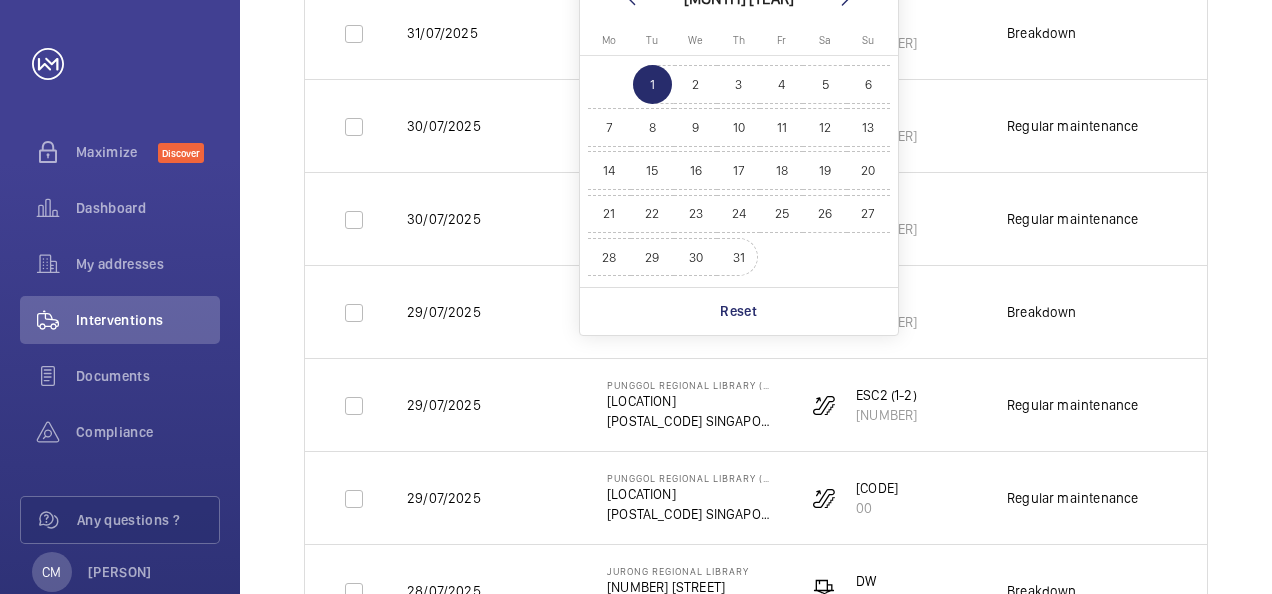 click on "31" 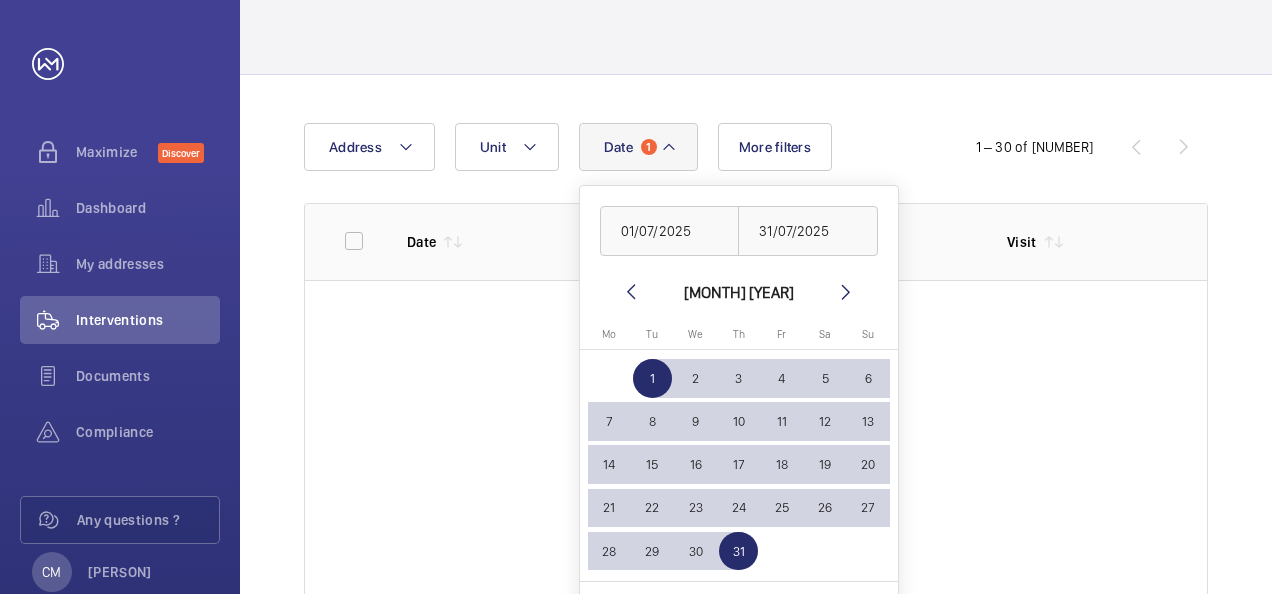 scroll, scrollTop: 0, scrollLeft: 0, axis: both 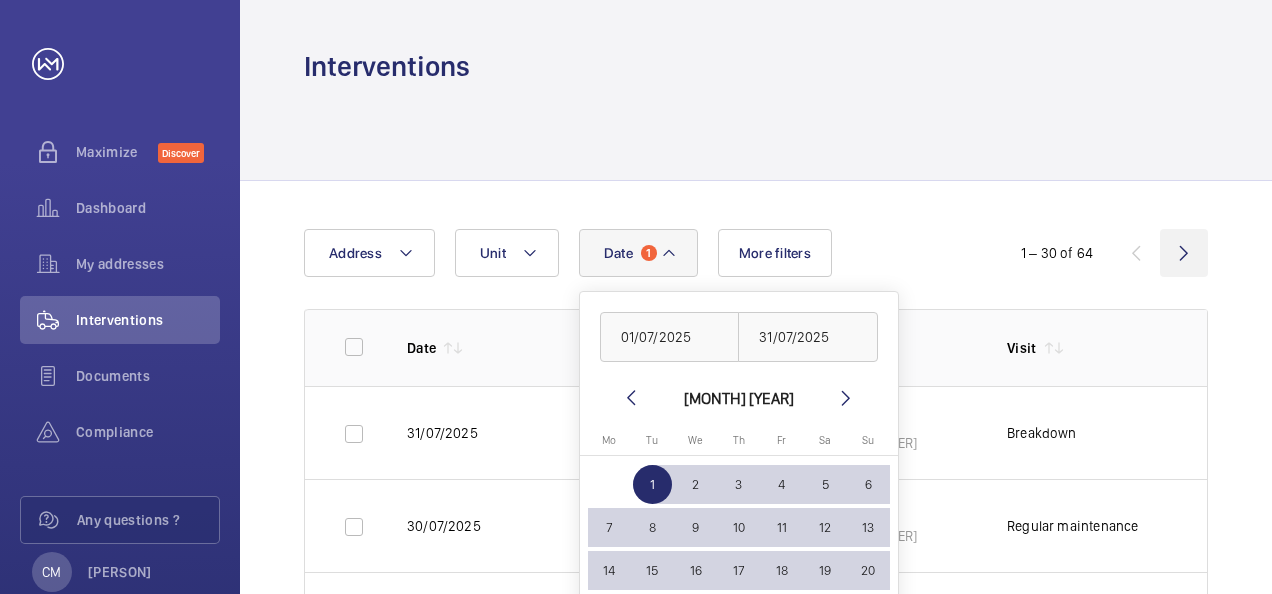 click 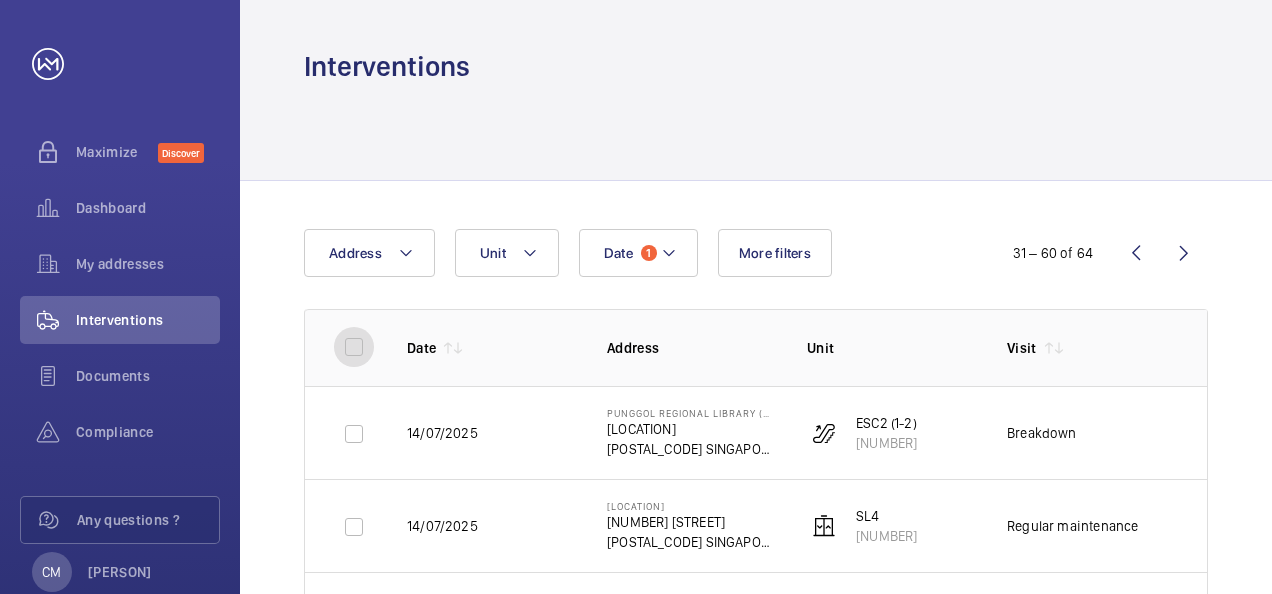 click at bounding box center [354, 347] 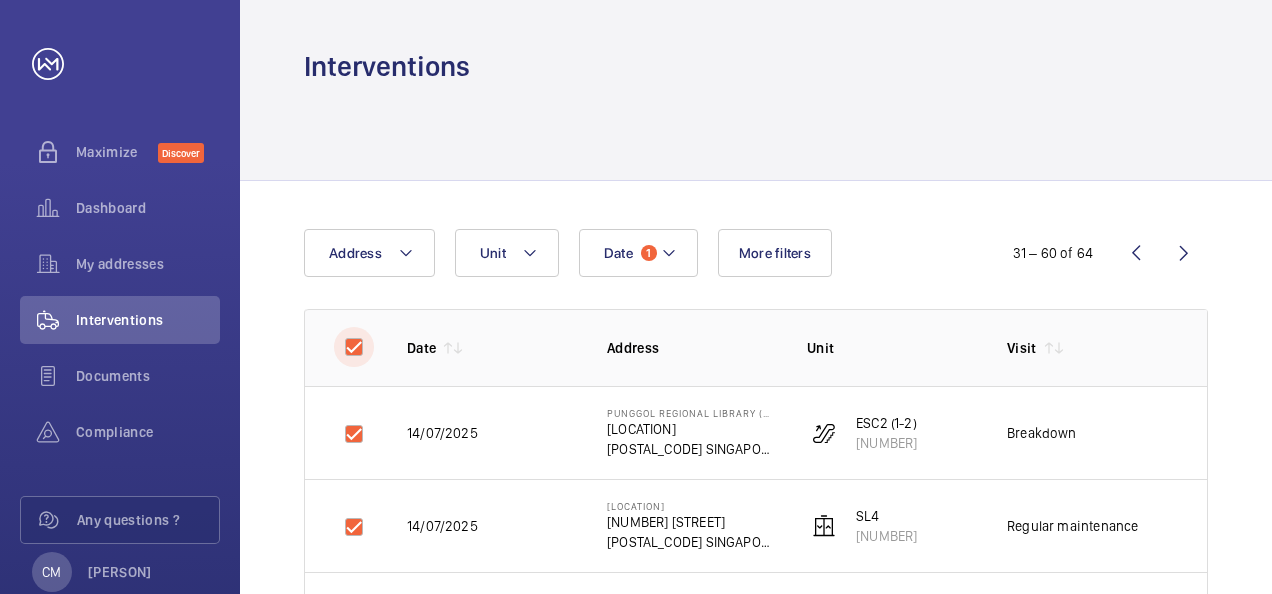 checkbox on "true" 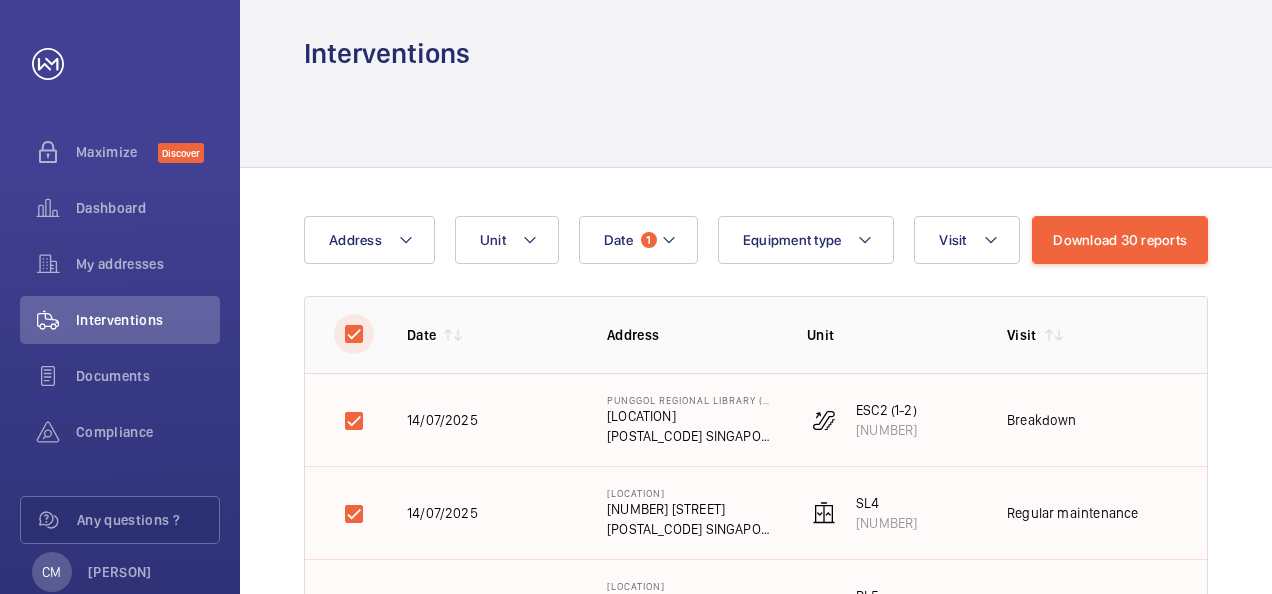 scroll, scrollTop: 0, scrollLeft: 0, axis: both 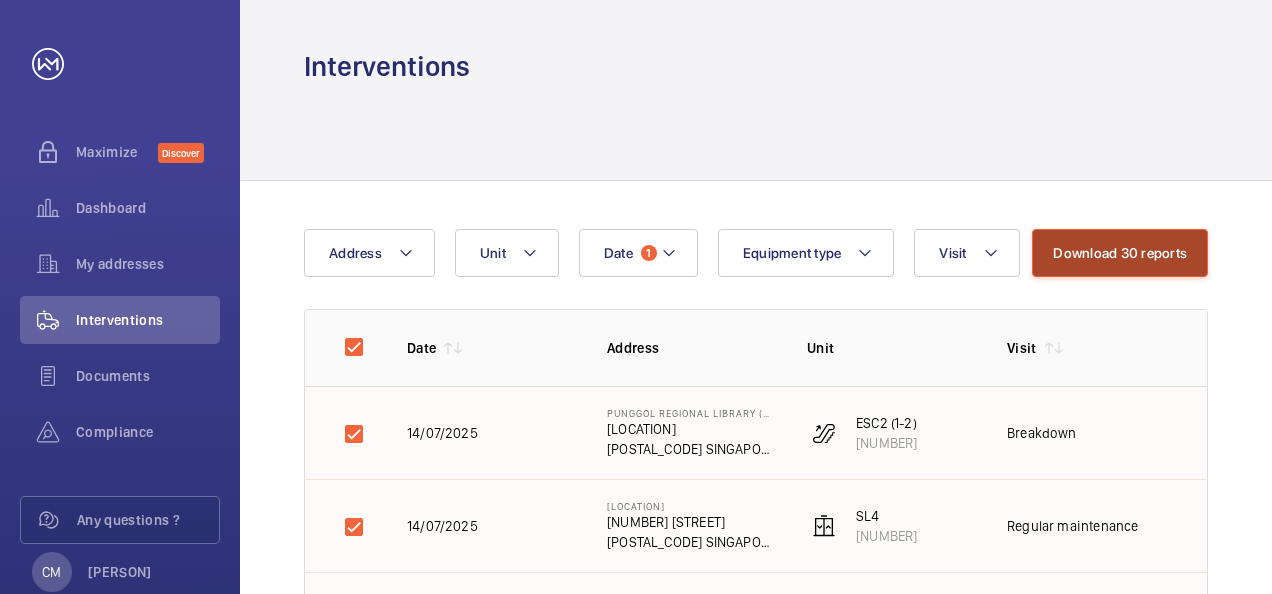 click on "Download 30 reports" 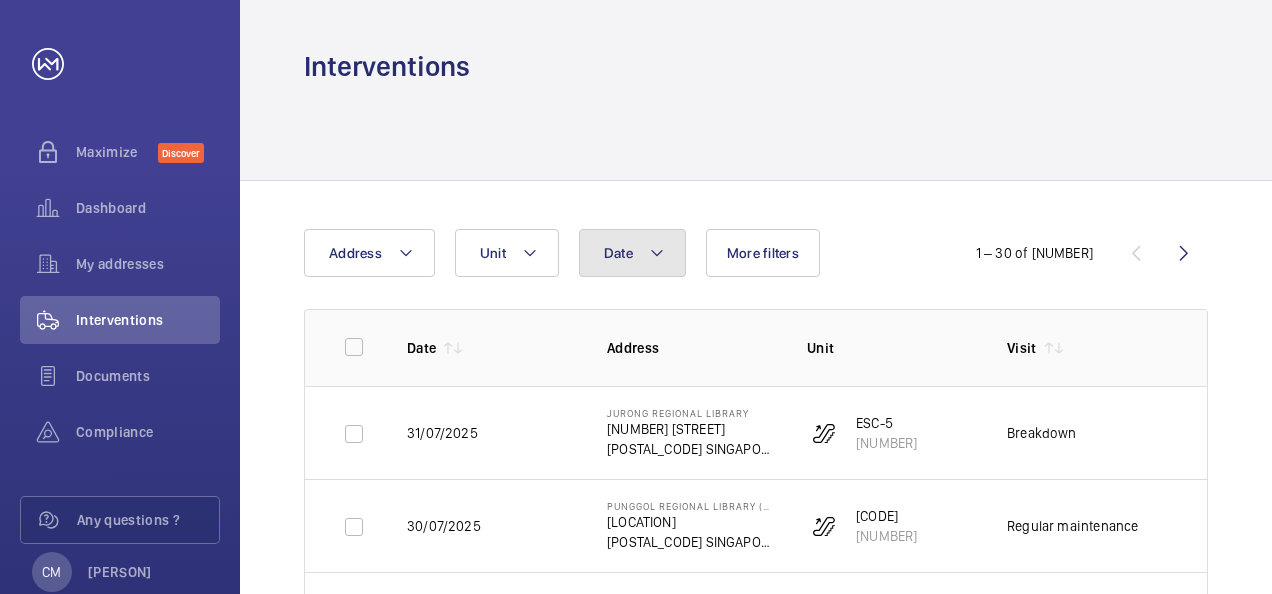 click on "Date" 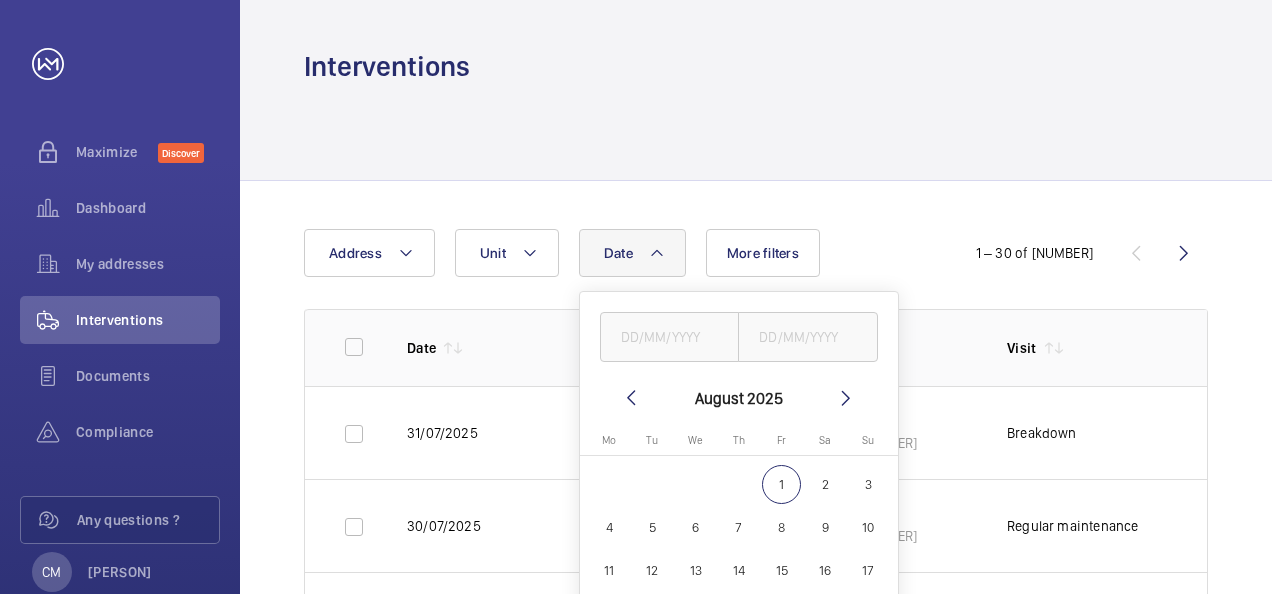 click 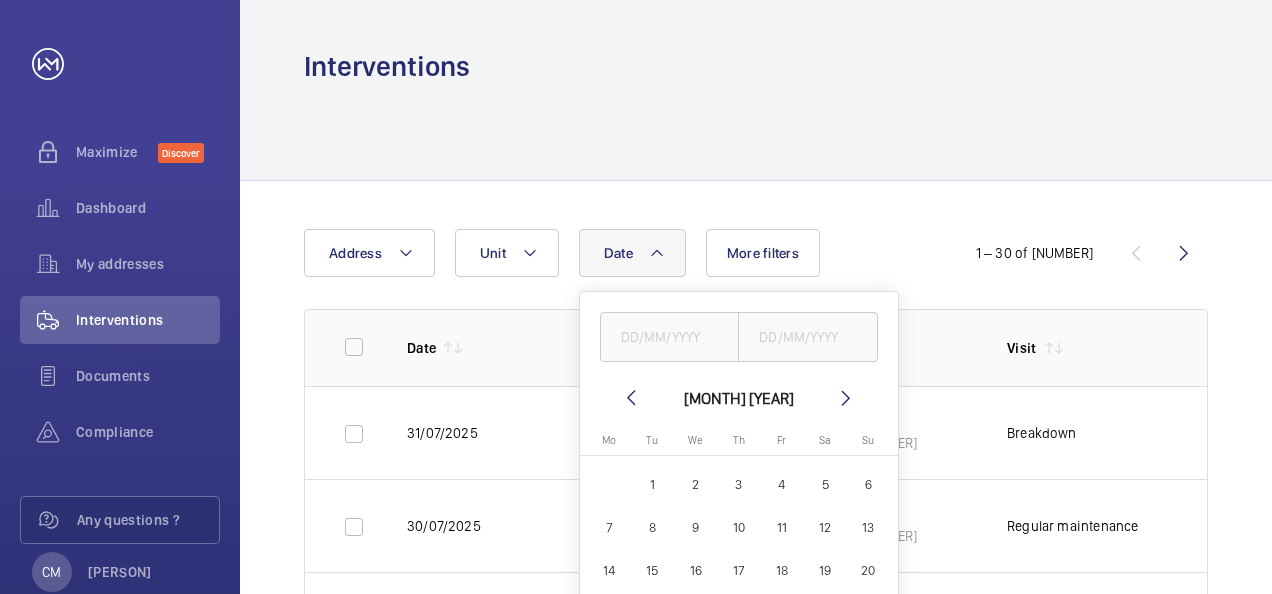 click 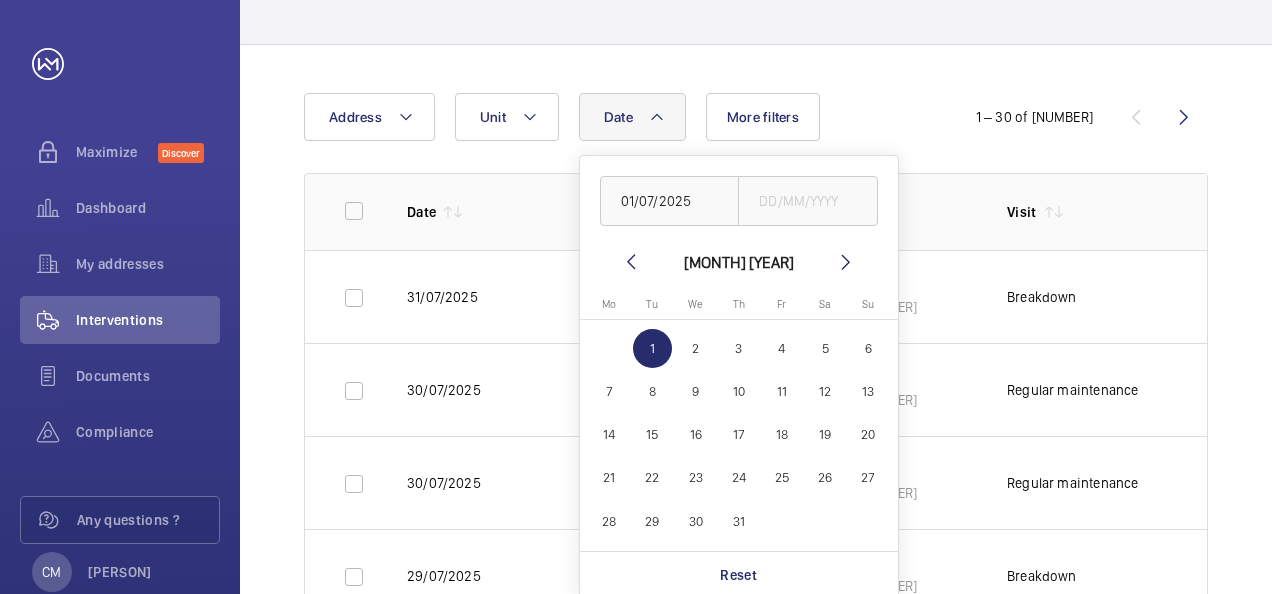 scroll, scrollTop: 600, scrollLeft: 0, axis: vertical 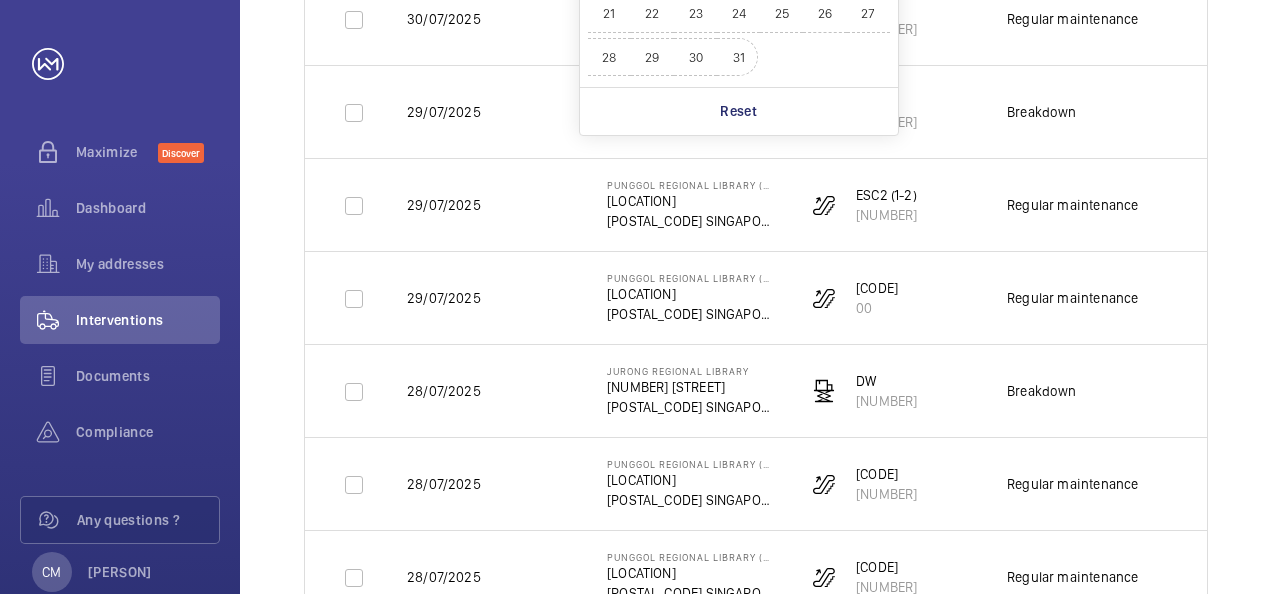 click on "31" 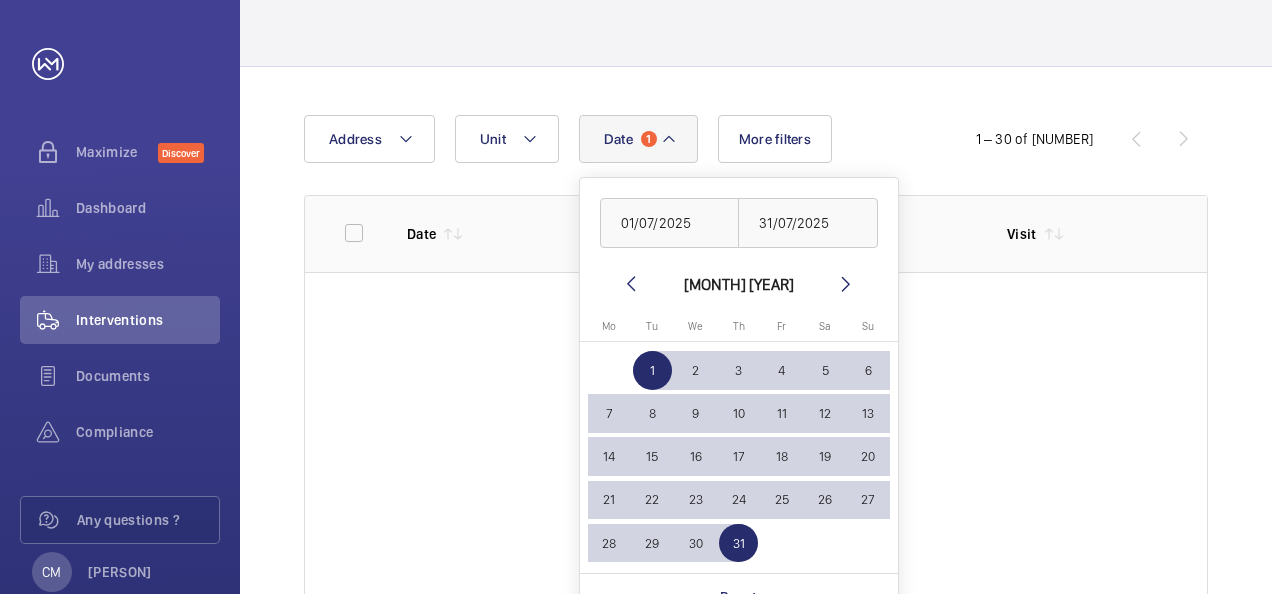 scroll, scrollTop: 20, scrollLeft: 0, axis: vertical 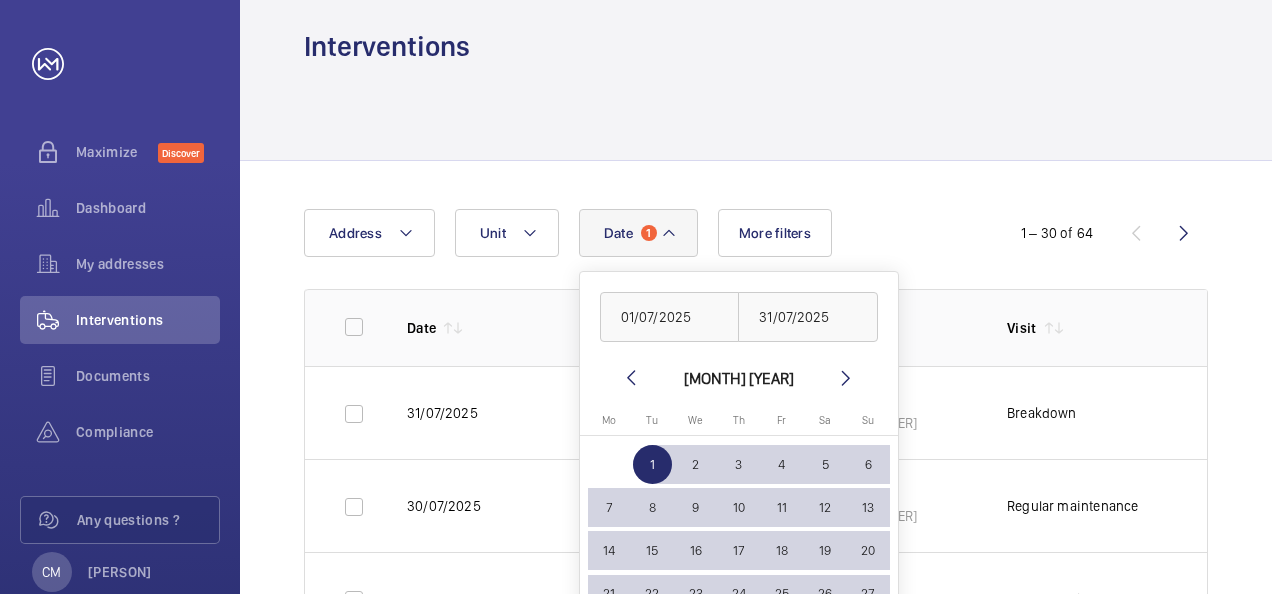 click on "Date Address [LOCATION] - [NUMBER] [STREET], SINGAPORE [POSTAL_CODE] [CODE] [NUMBER] Breakdown --- [DATE] [LOCATION] - [LOCATION], SINGAPORE [POSTAL_CODE] [CODE] [NUMBER] Regular maintenance --- [DATE] [LOCATION] - [LOCATION], SINGAPORE [POSTAL_CODE] [CODE] [NUMBER] Regular maintenance --- [DATE] [LOCATION] - [NUMBER] [STREET], SINGAPORE [POSTAL_CODE] [CODE] [NUMBER] Breakdown --- [DATE] [LOCATION] - [LOCATION], SINGAPORE [POSTAL_CODE] [CODE] [NUMBER] --- [NUMBER]" 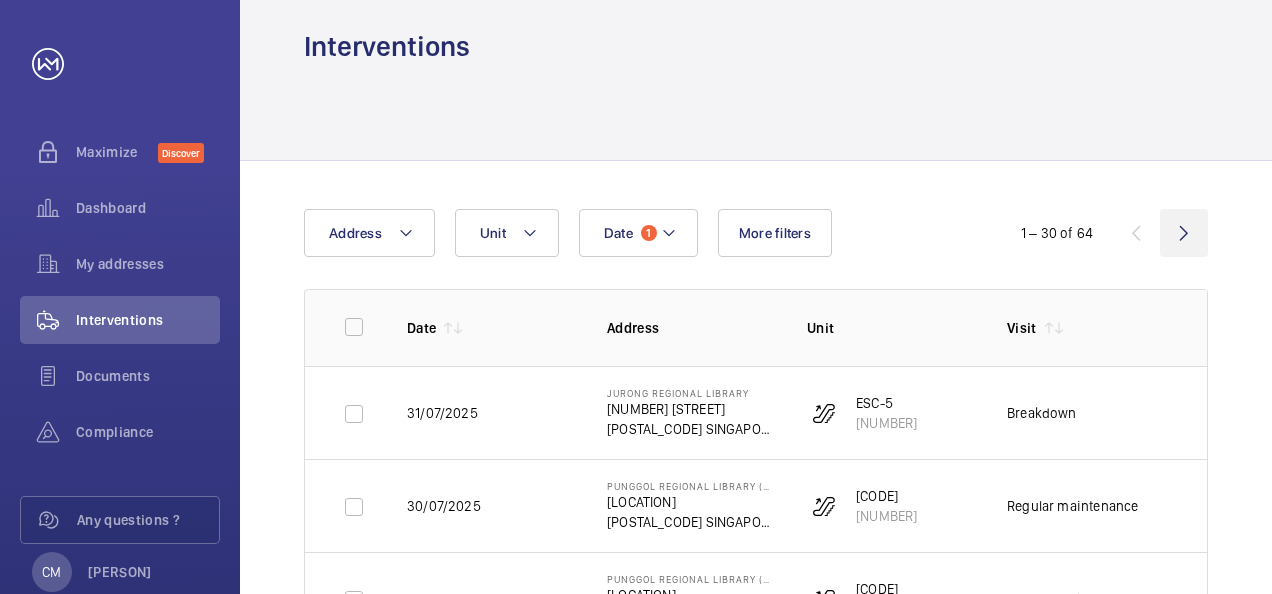 click 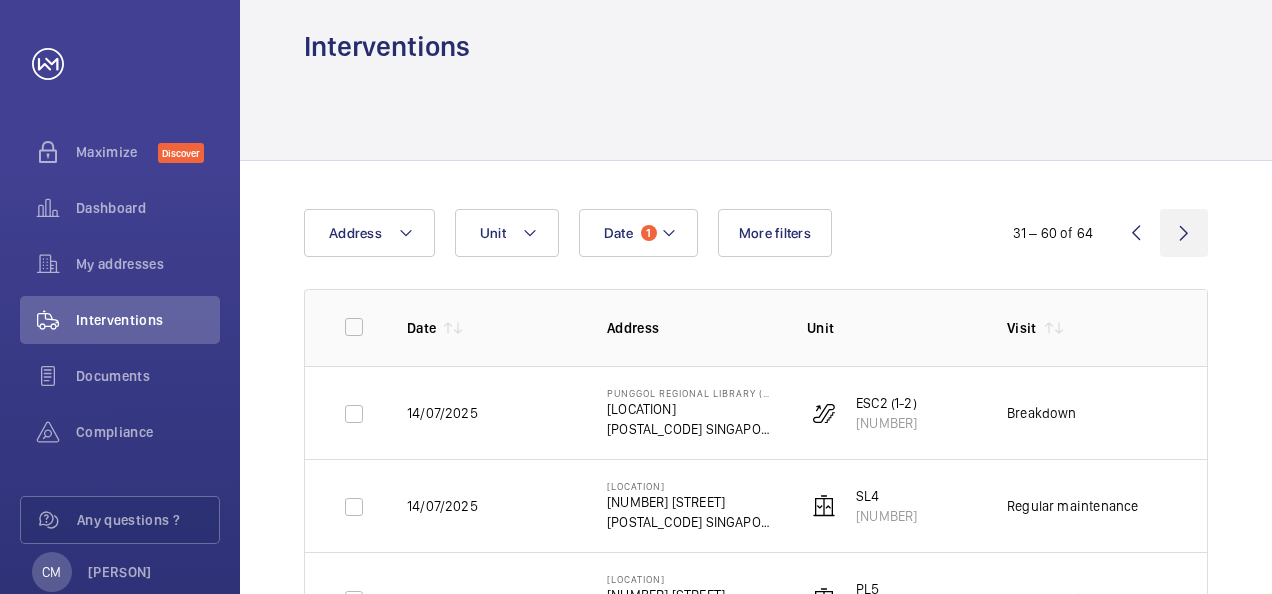 click 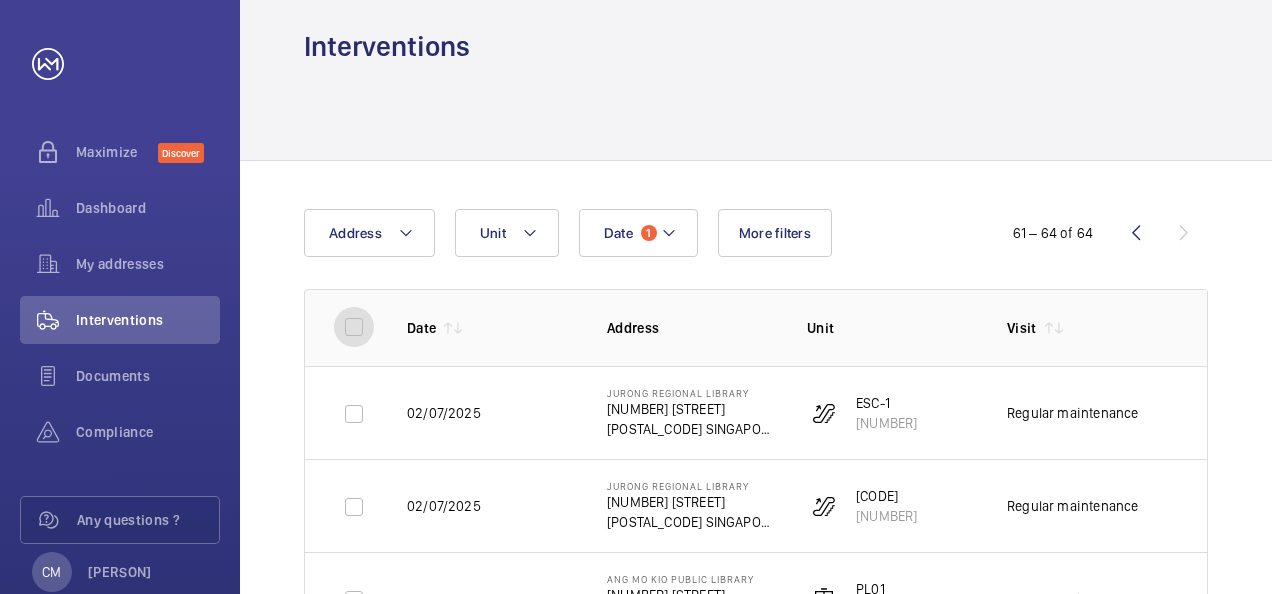 click at bounding box center (354, 327) 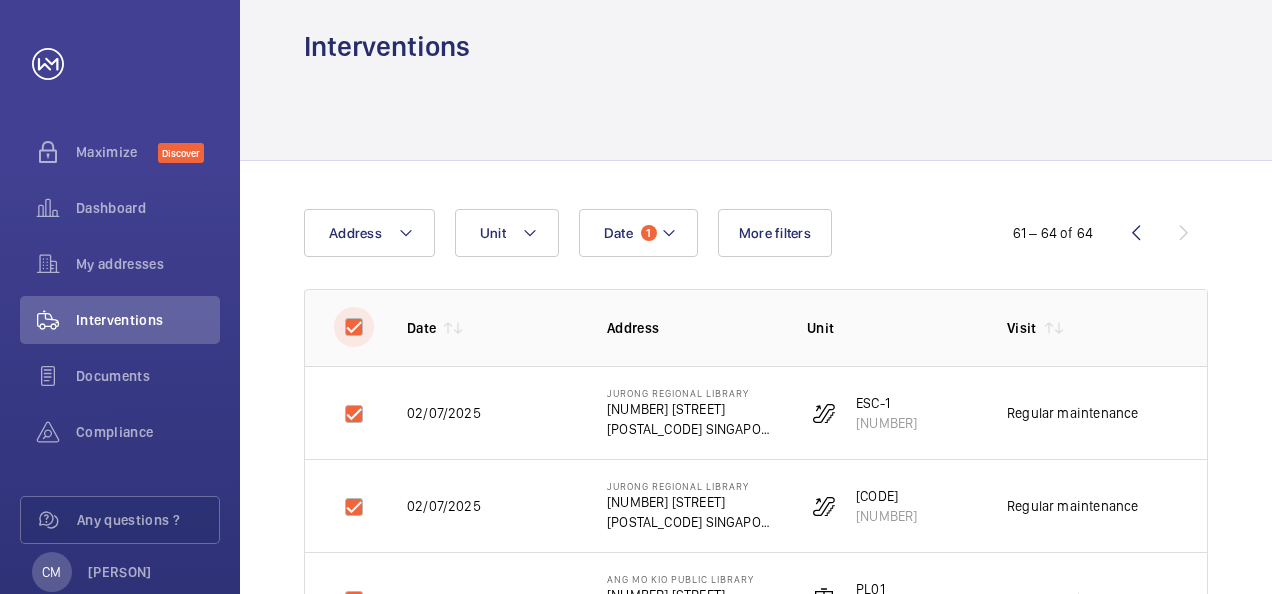 checkbox on "true" 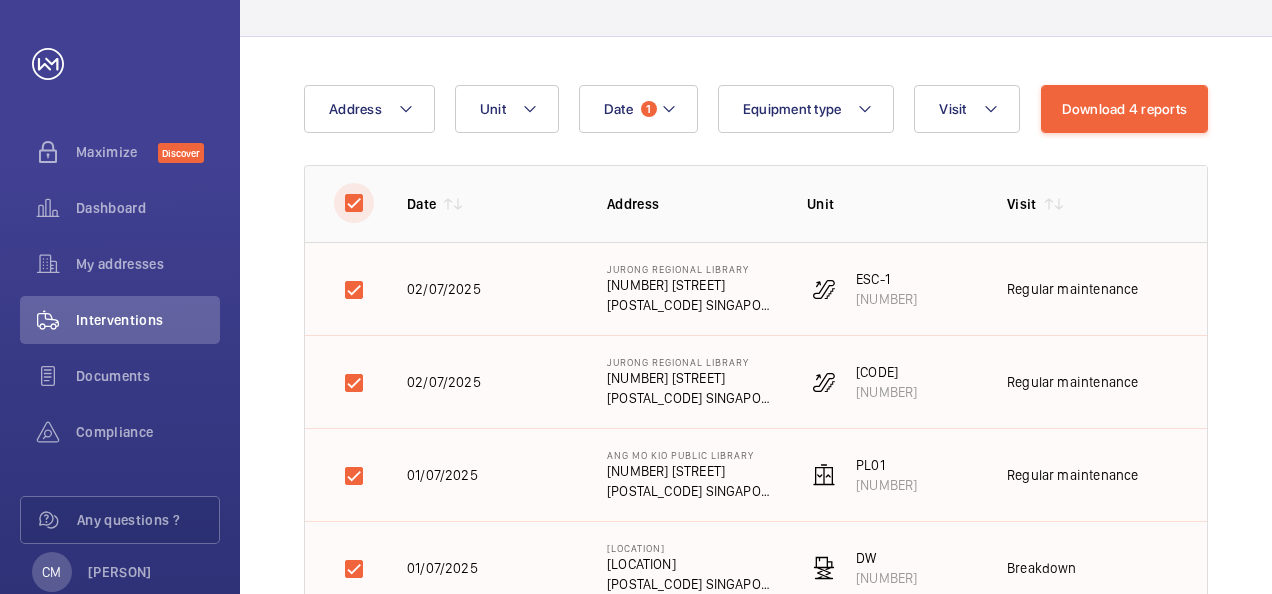 scroll, scrollTop: 211, scrollLeft: 0, axis: vertical 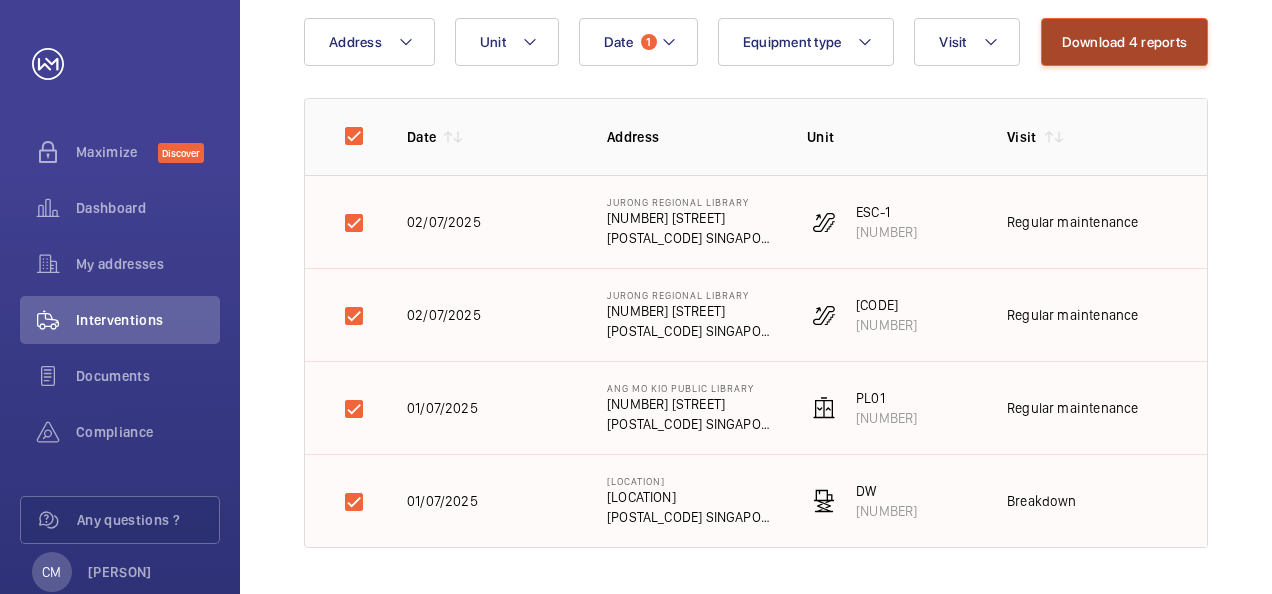 click on "Download 4 reports" 